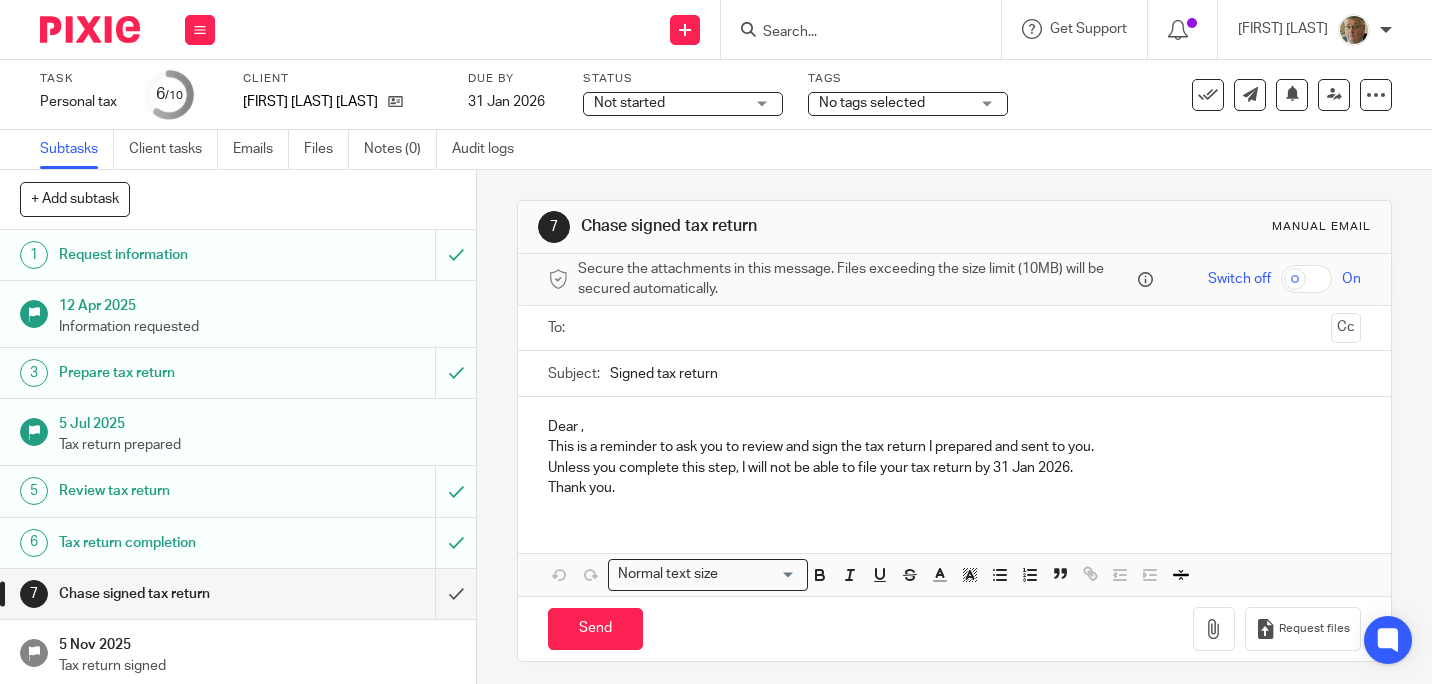 scroll, scrollTop: 0, scrollLeft: 0, axis: both 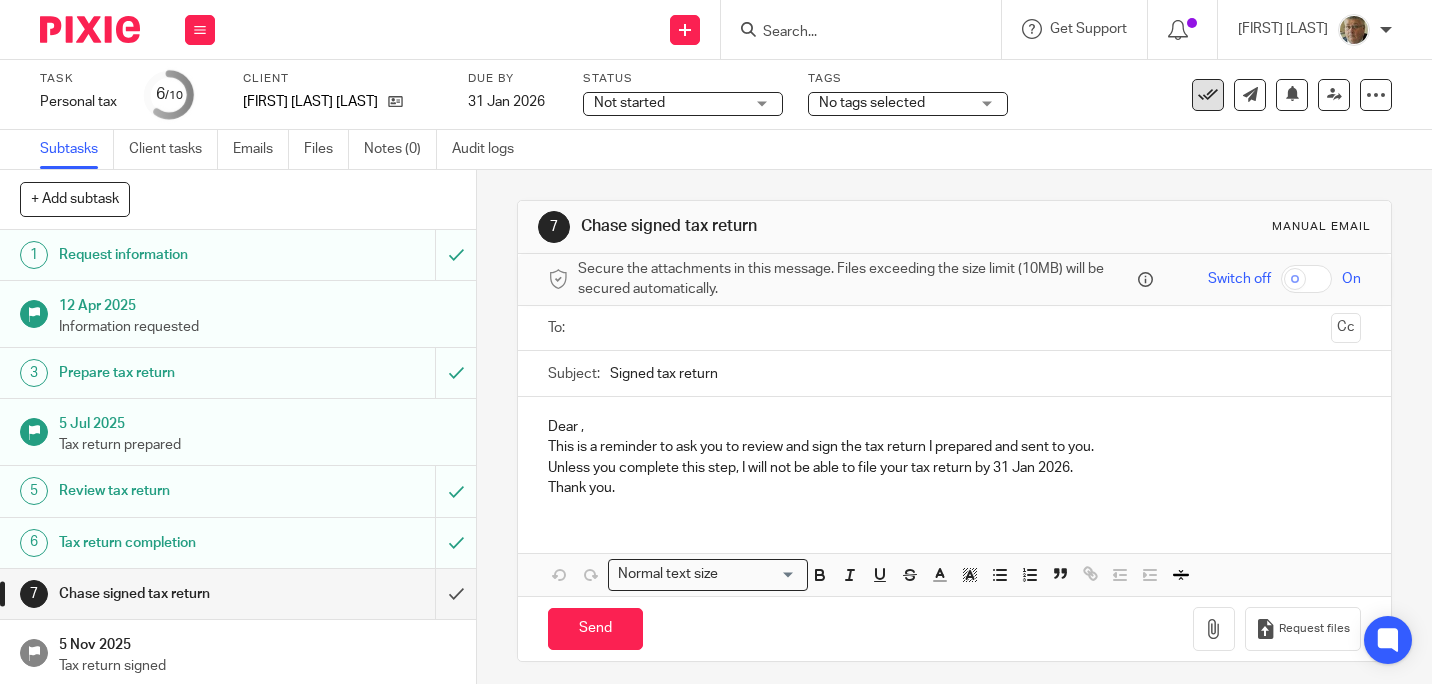 click at bounding box center [1208, 95] 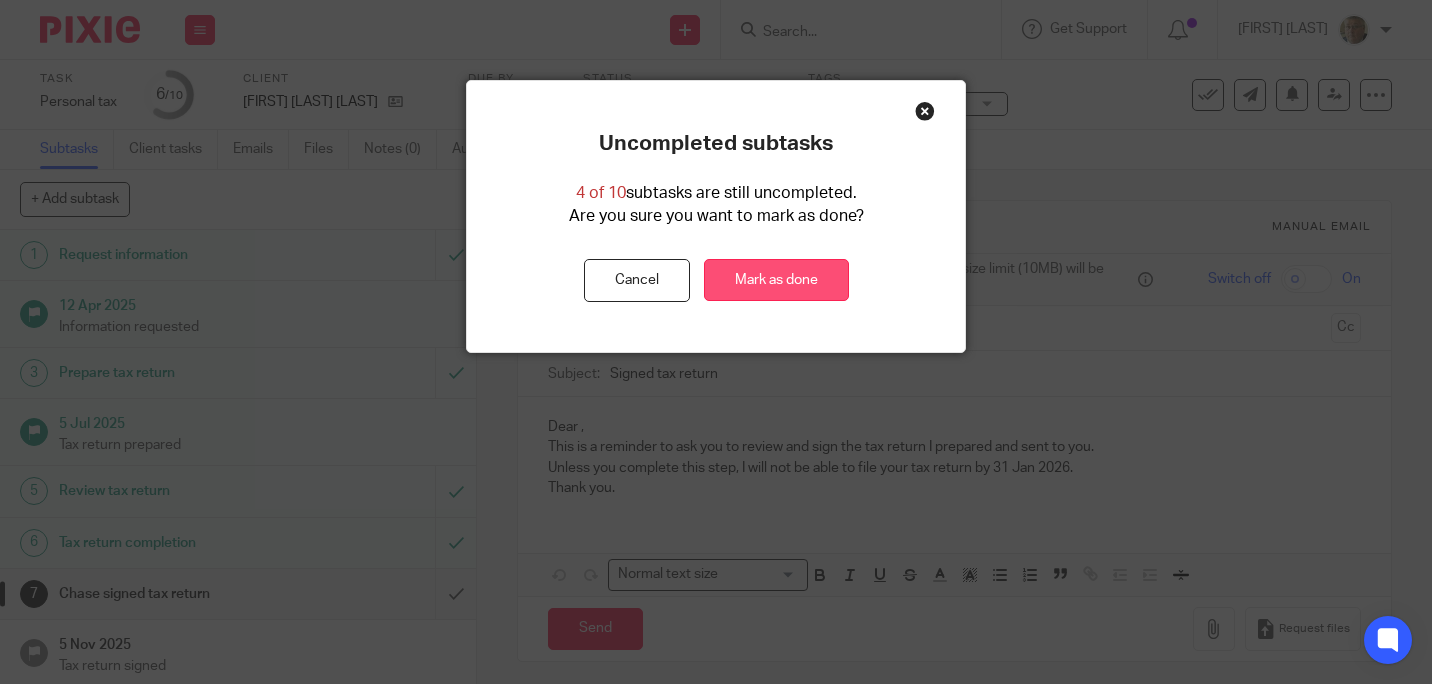 click on "Mark as done" at bounding box center (776, 280) 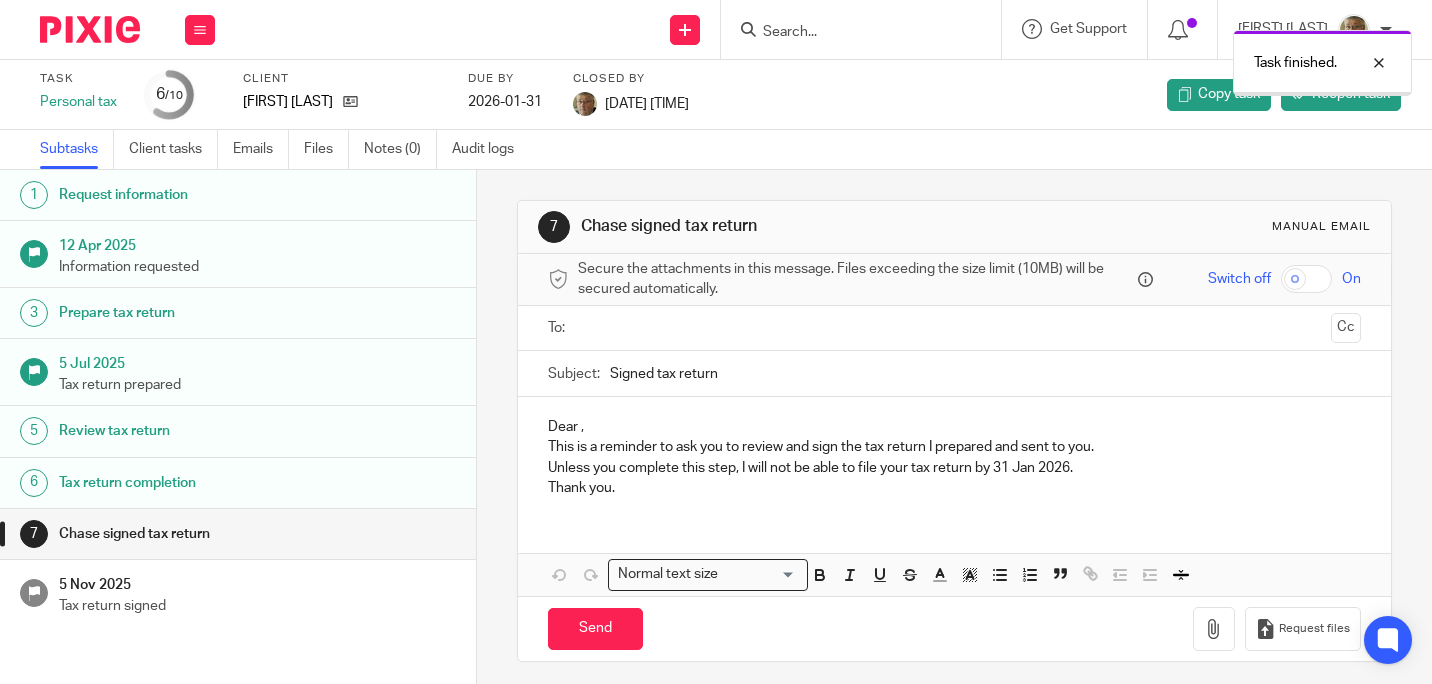 scroll, scrollTop: 0, scrollLeft: 0, axis: both 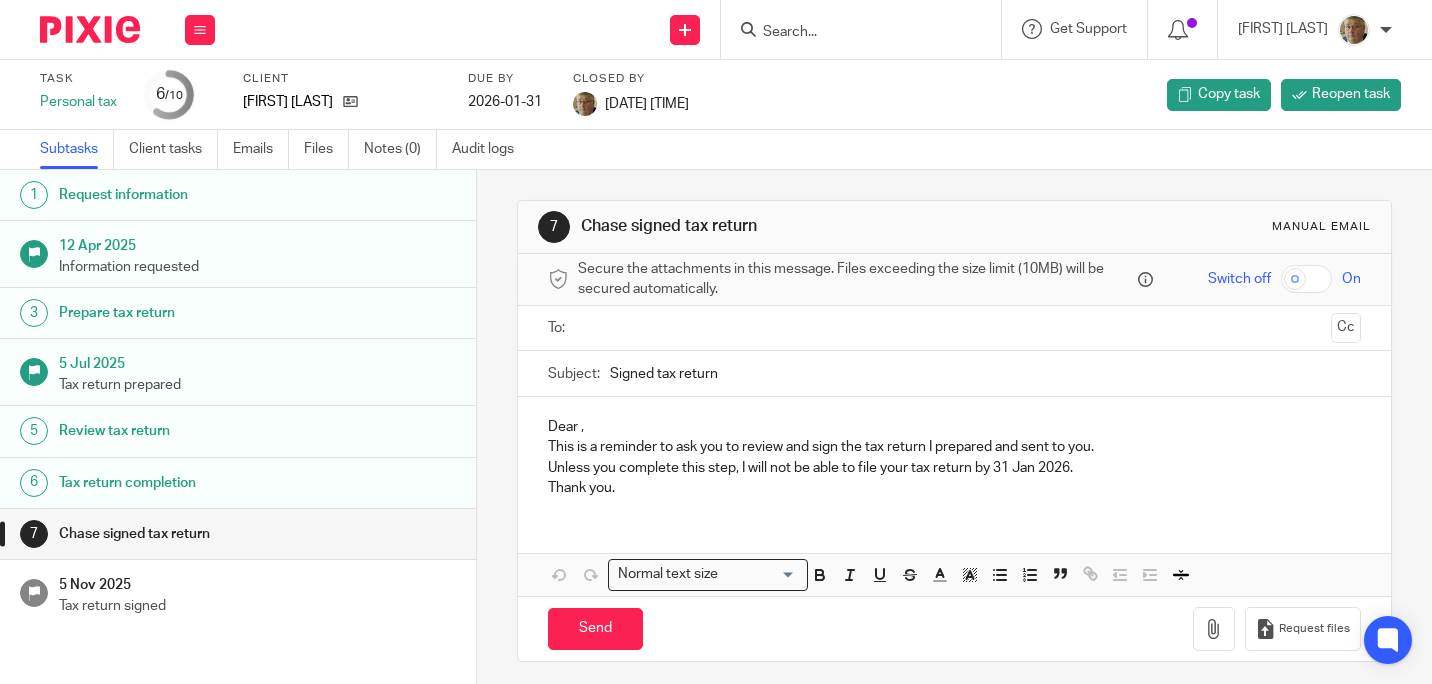 click at bounding box center (851, 33) 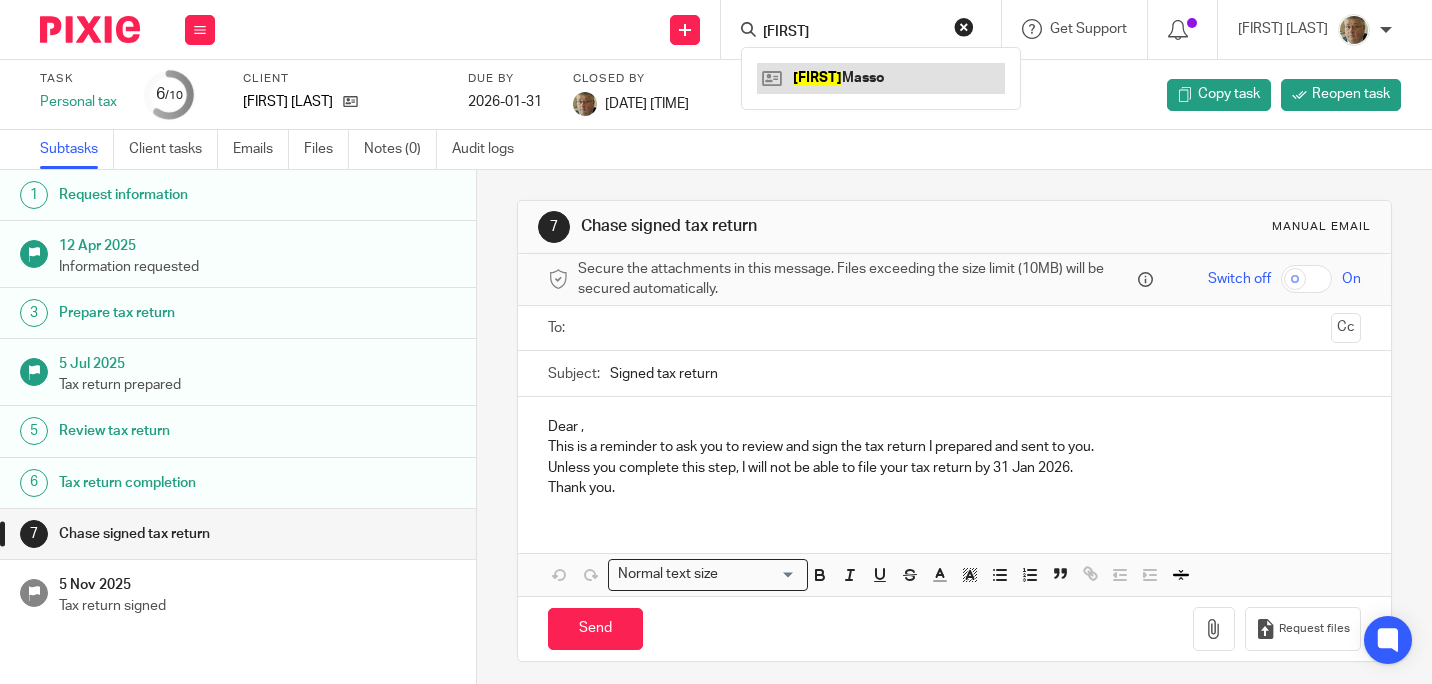 type on "claudia" 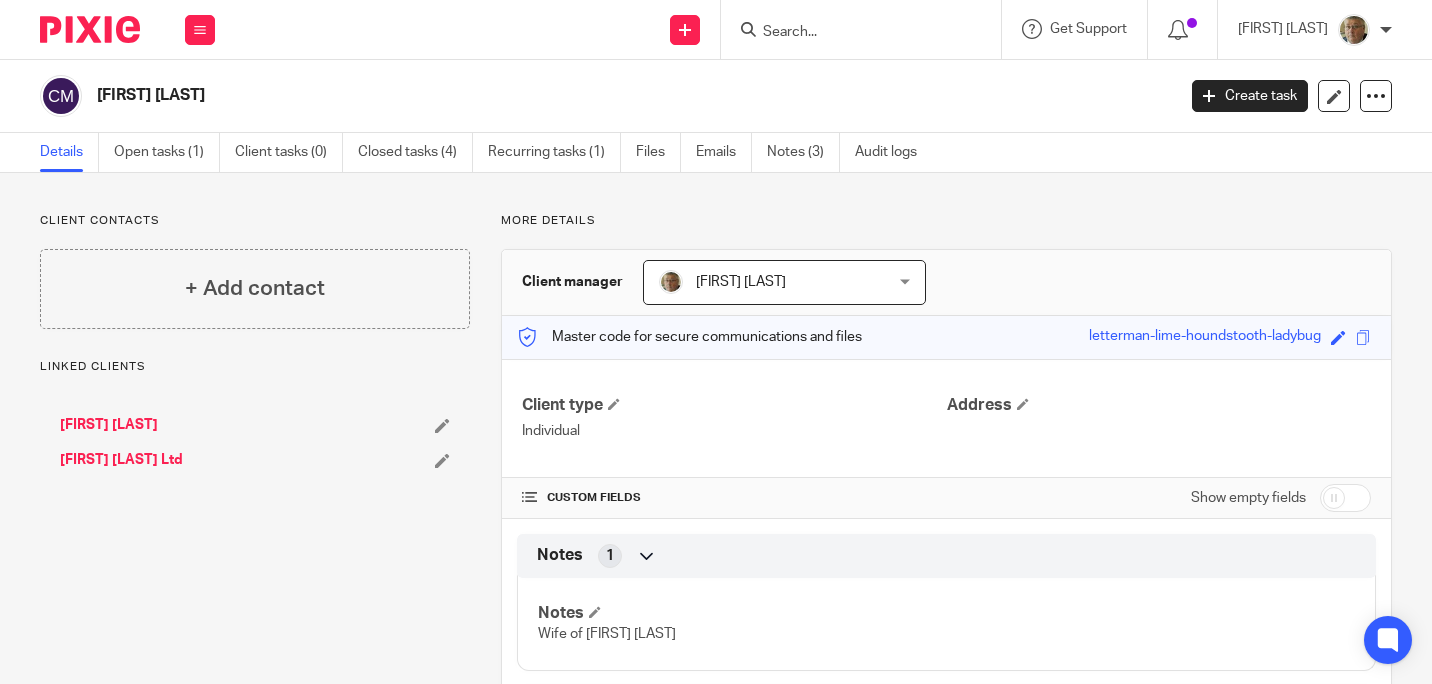 scroll, scrollTop: 0, scrollLeft: 0, axis: both 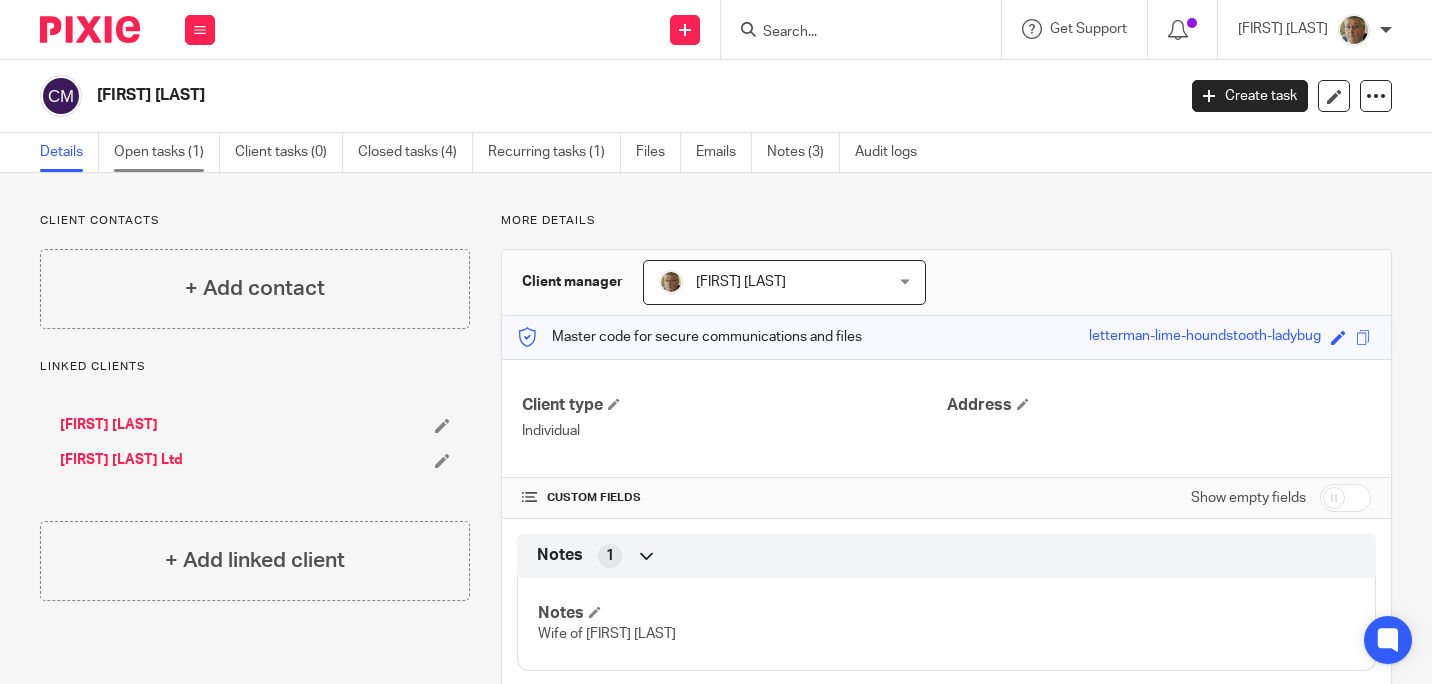 click on "Open tasks (1)" at bounding box center [167, 152] 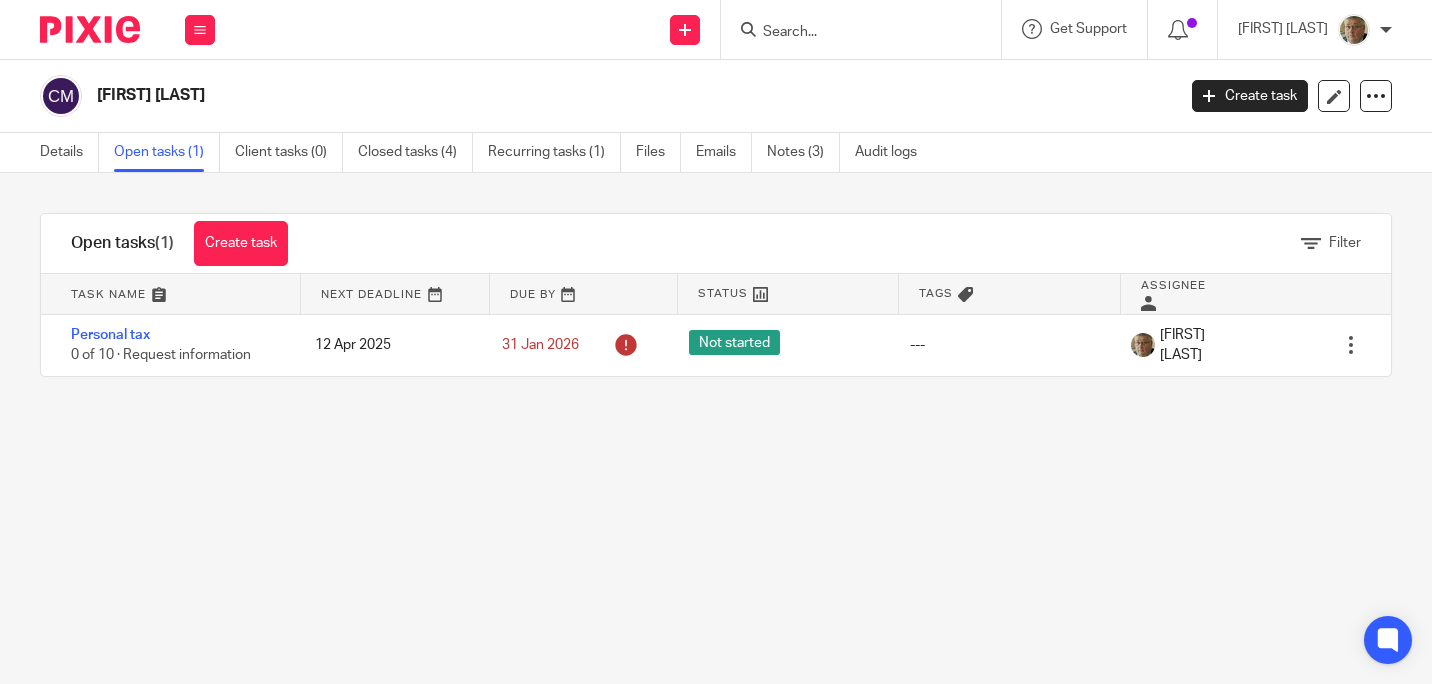 scroll, scrollTop: 0, scrollLeft: 0, axis: both 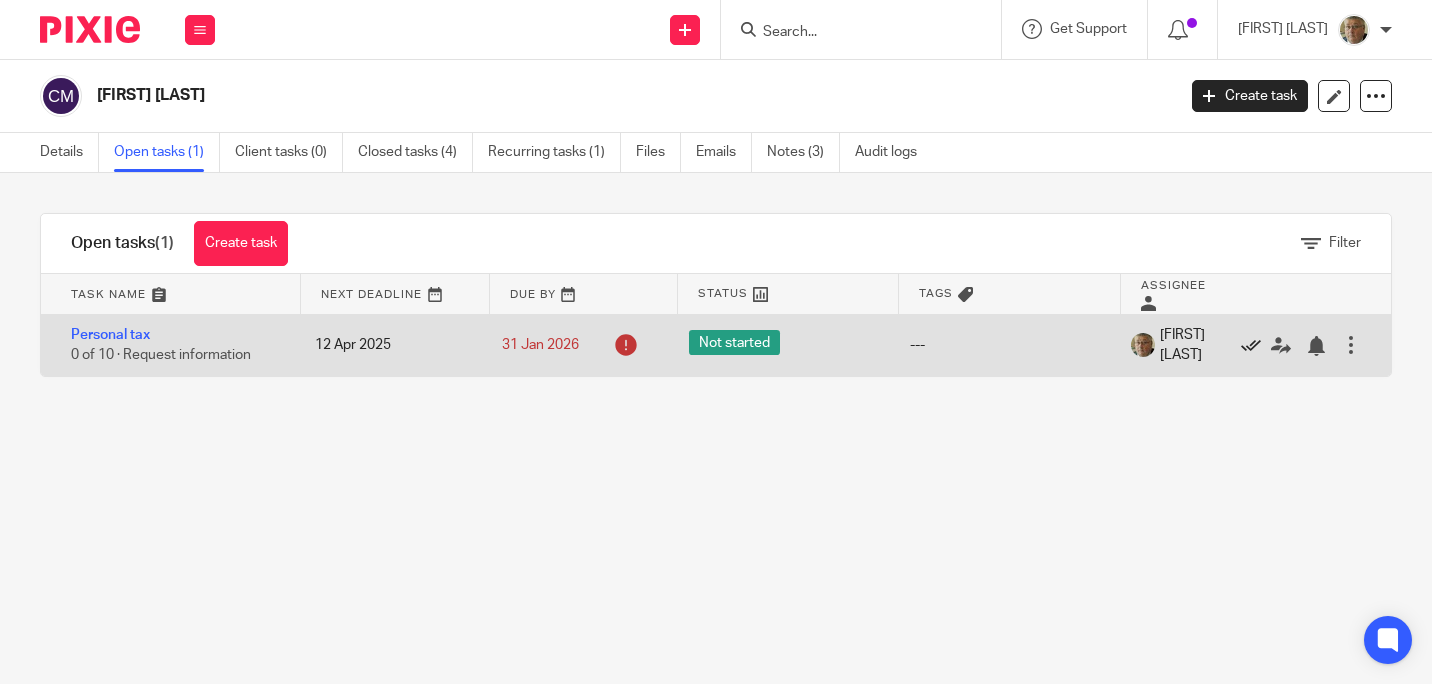 click at bounding box center (1251, 346) 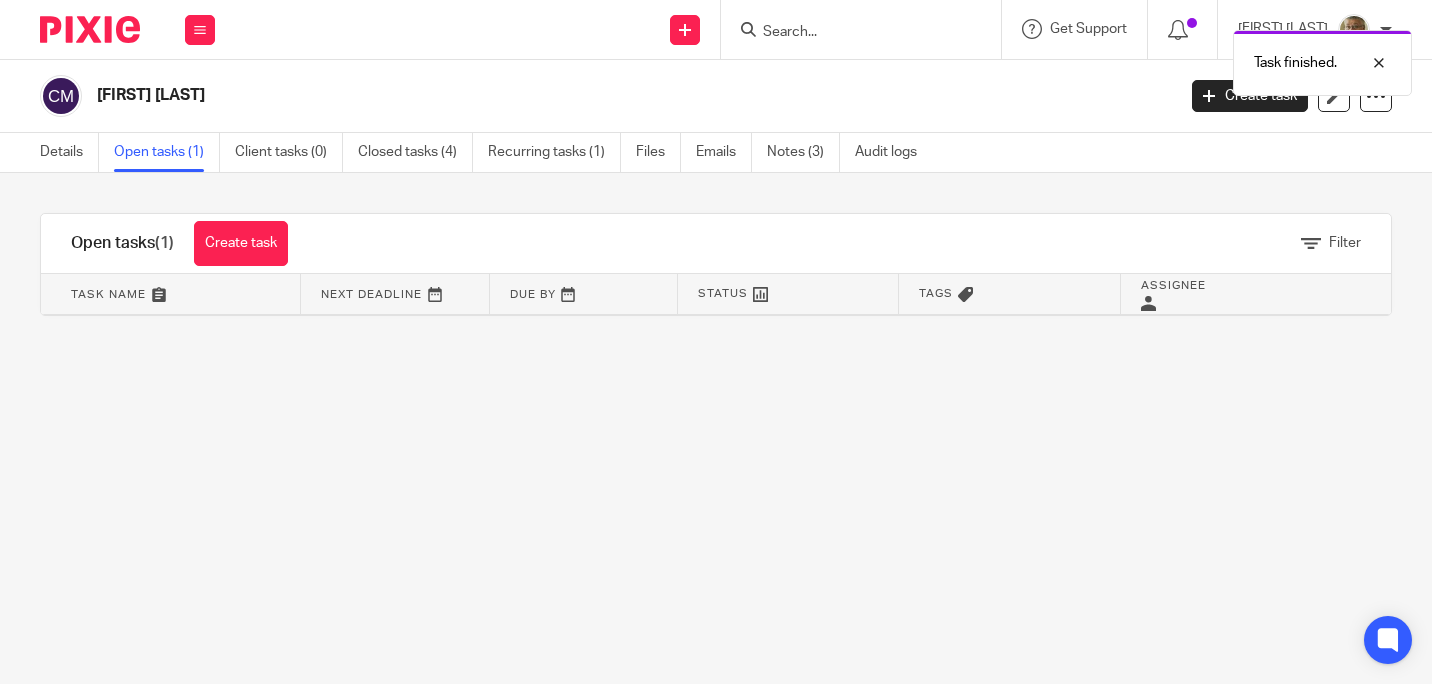 click on "Task finished." at bounding box center [1064, 58] 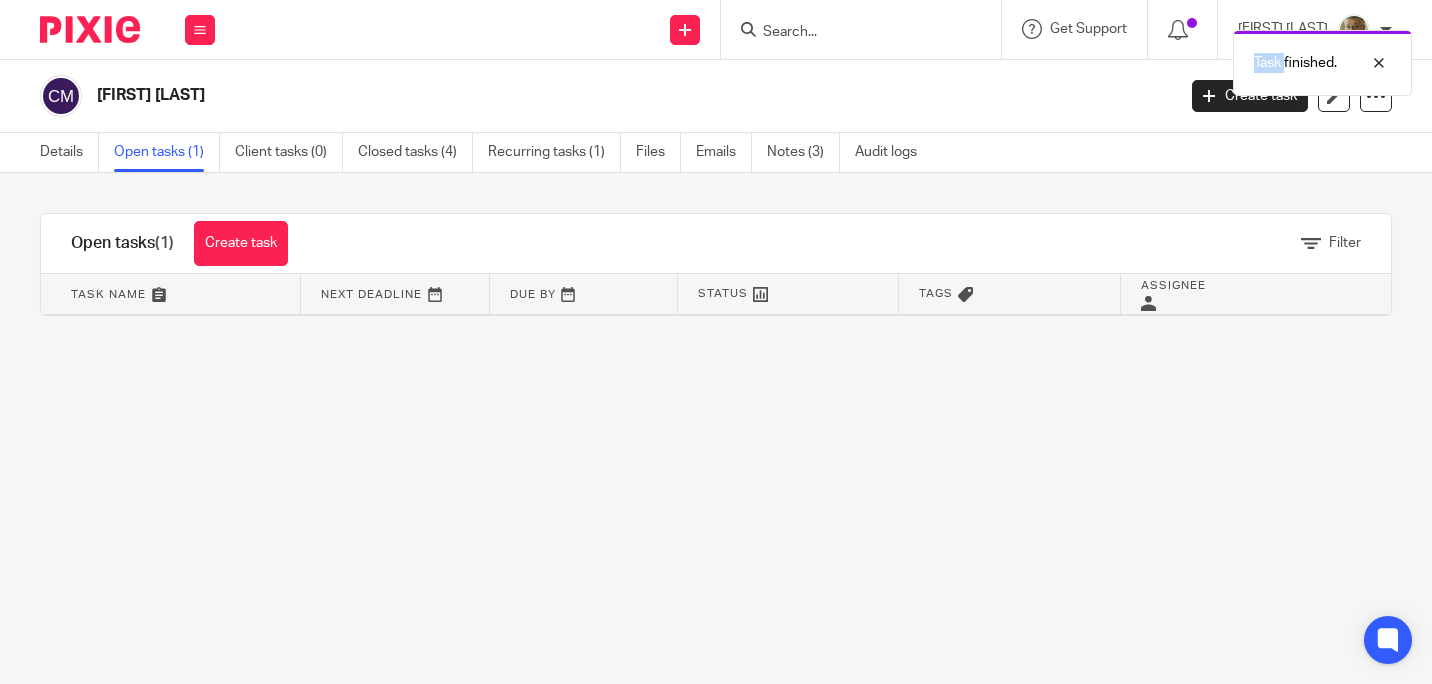 click on "Task finished." at bounding box center [1064, 58] 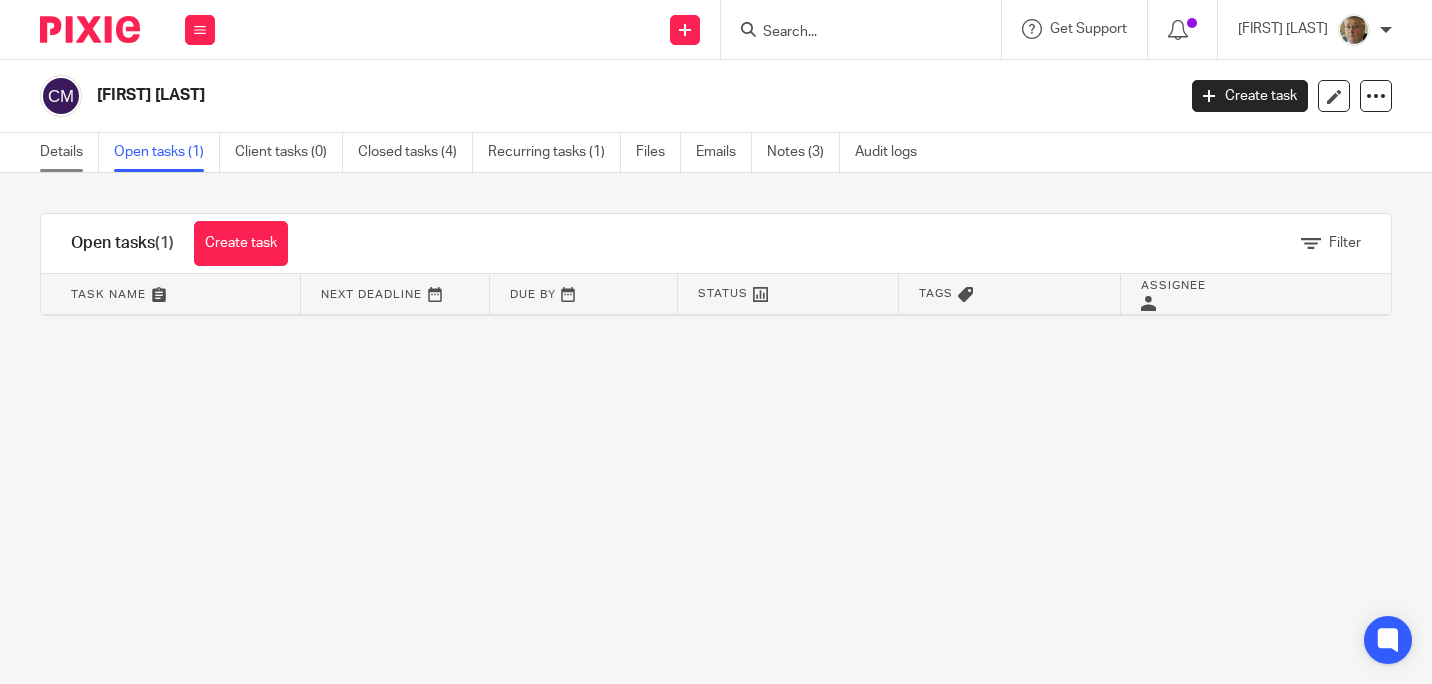 click on "Details" at bounding box center [69, 152] 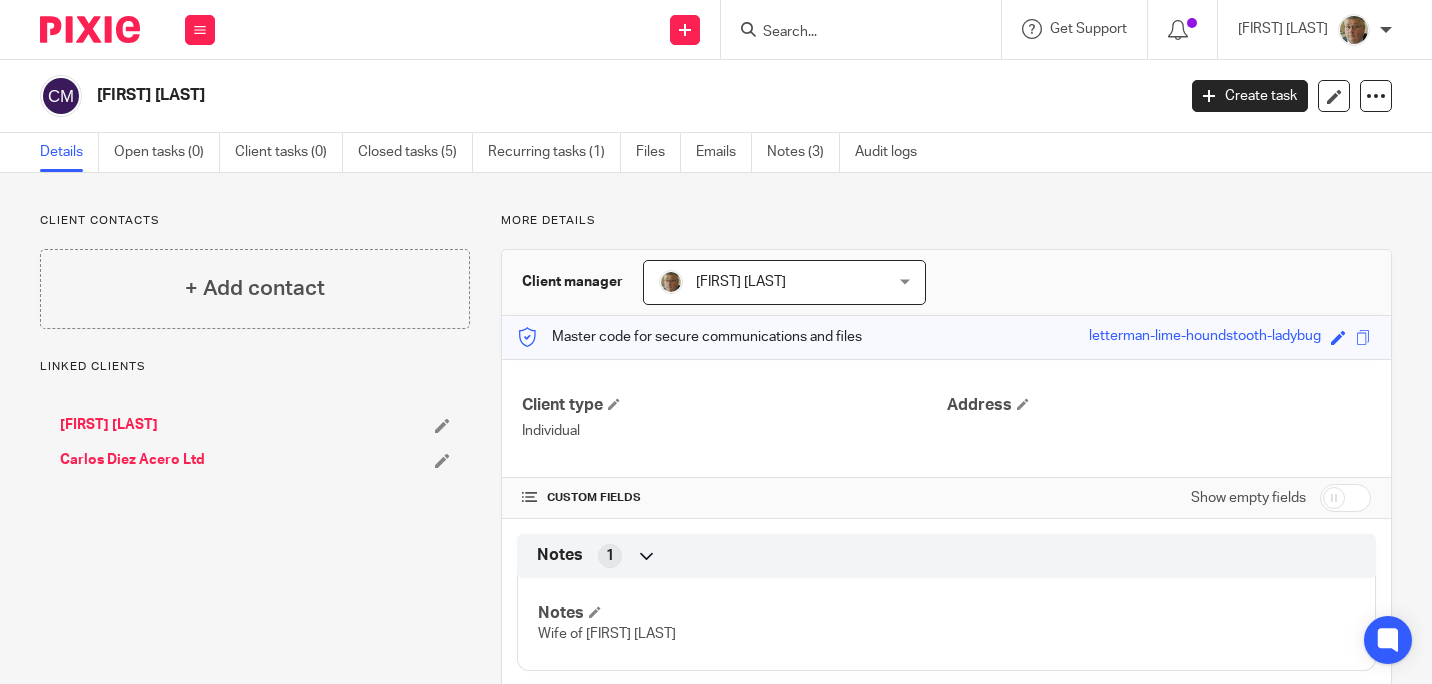 scroll, scrollTop: 0, scrollLeft: 0, axis: both 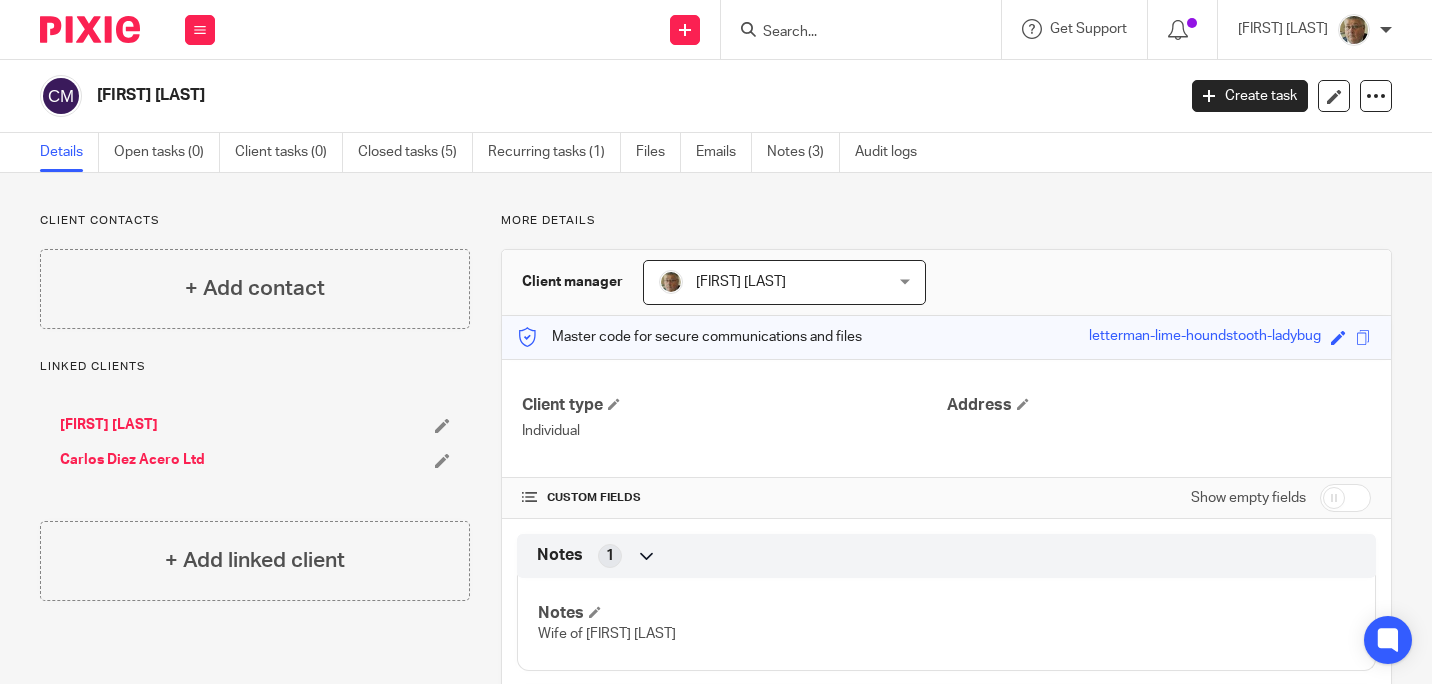 click on "Carlos Diez Acero Ltd" at bounding box center [132, 460] 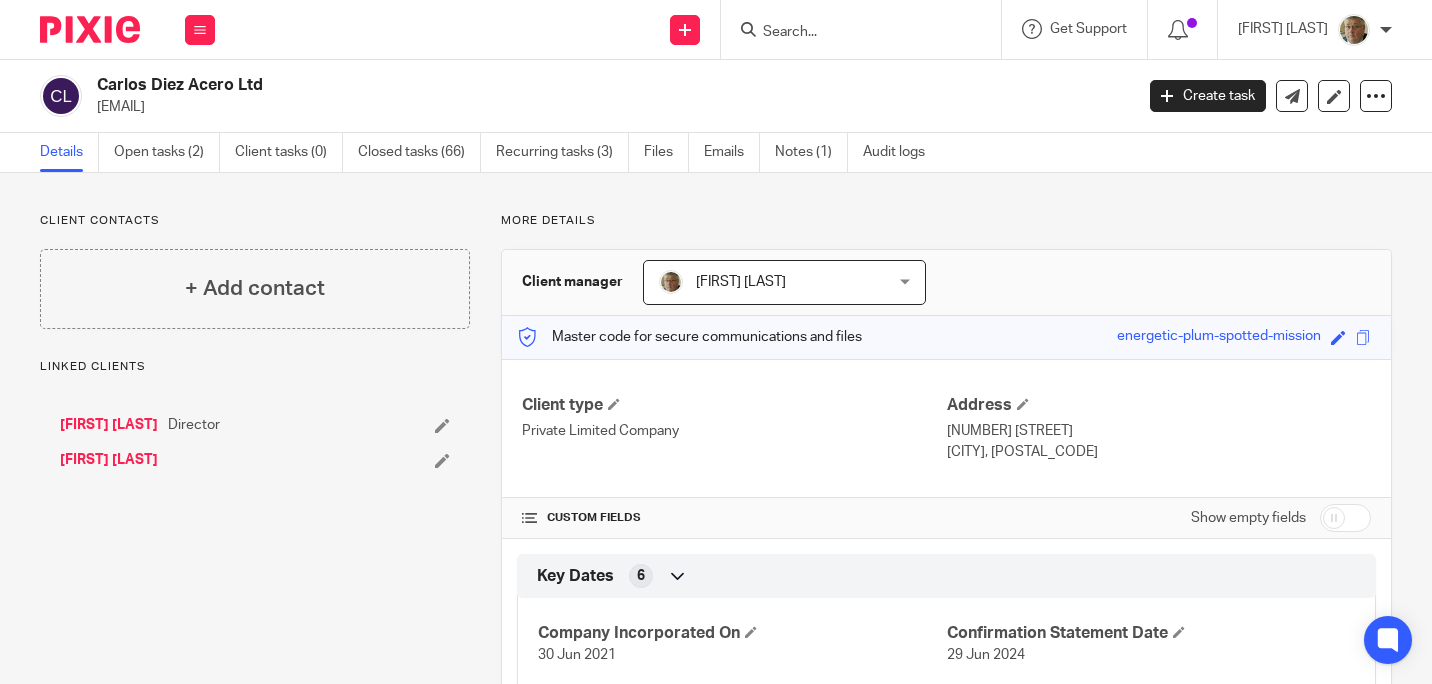scroll, scrollTop: 0, scrollLeft: 0, axis: both 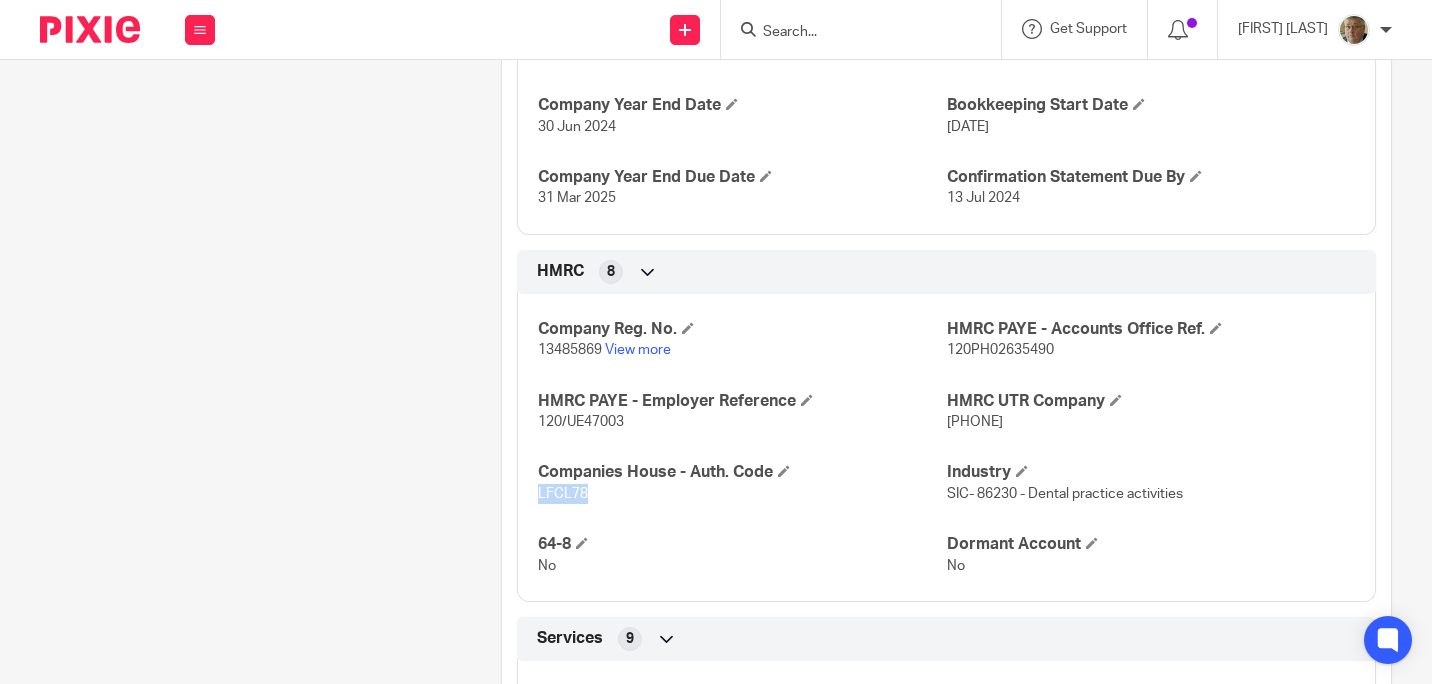 drag, startPoint x: 585, startPoint y: 493, endPoint x: 536, endPoint y: 495, distance: 49.0408 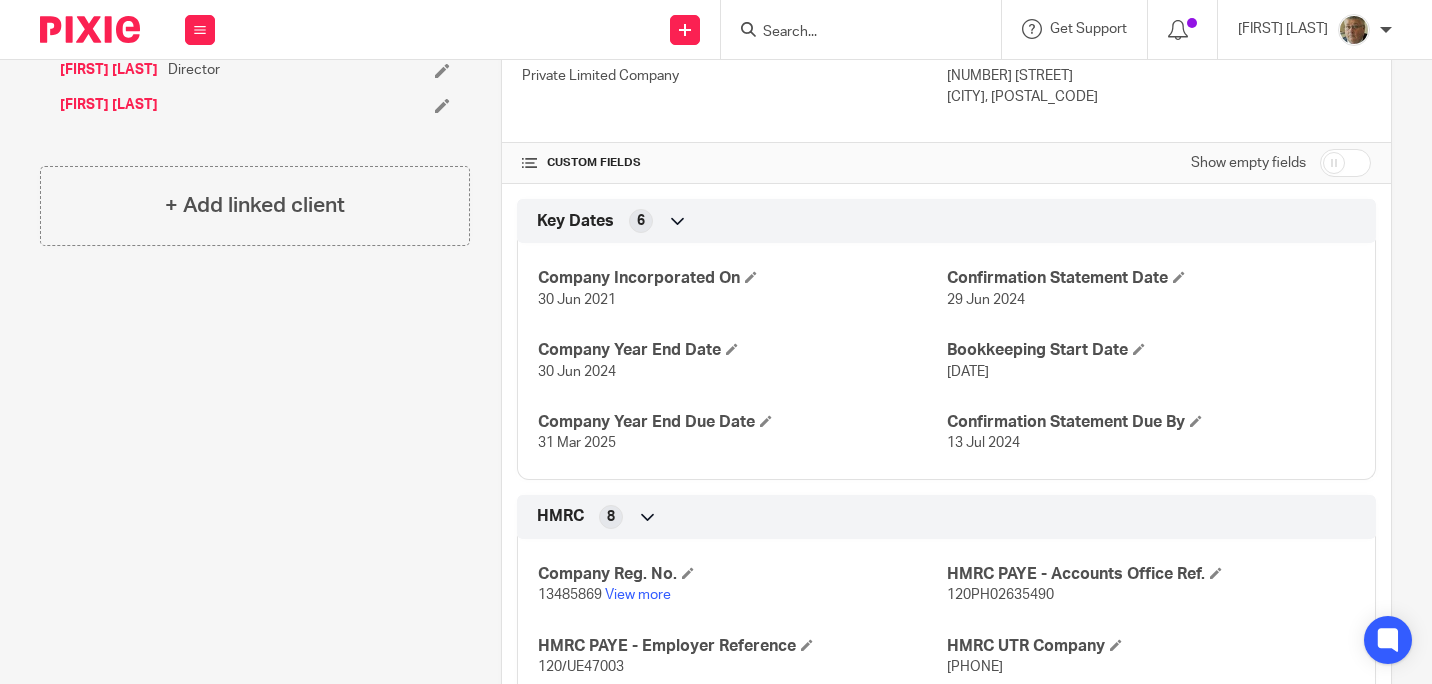 scroll, scrollTop: 0, scrollLeft: 0, axis: both 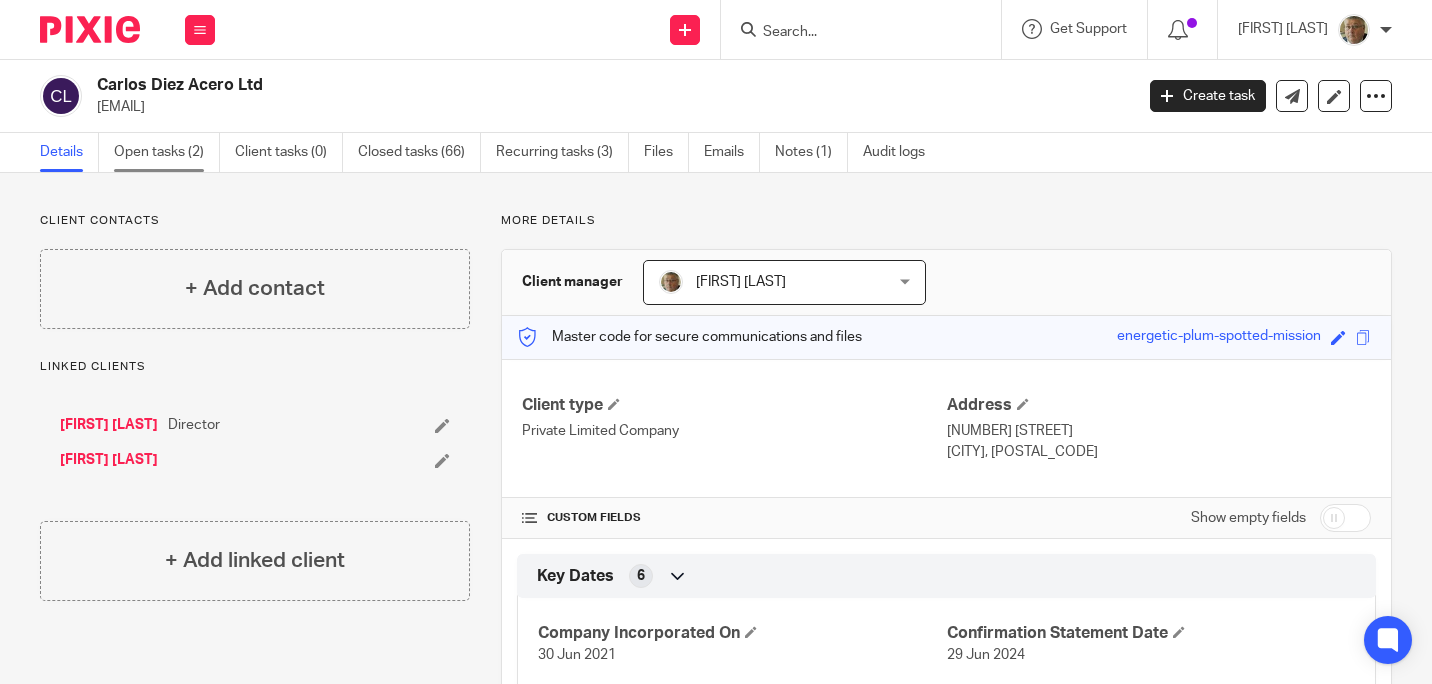 click on "Open tasks (2)" at bounding box center [167, 152] 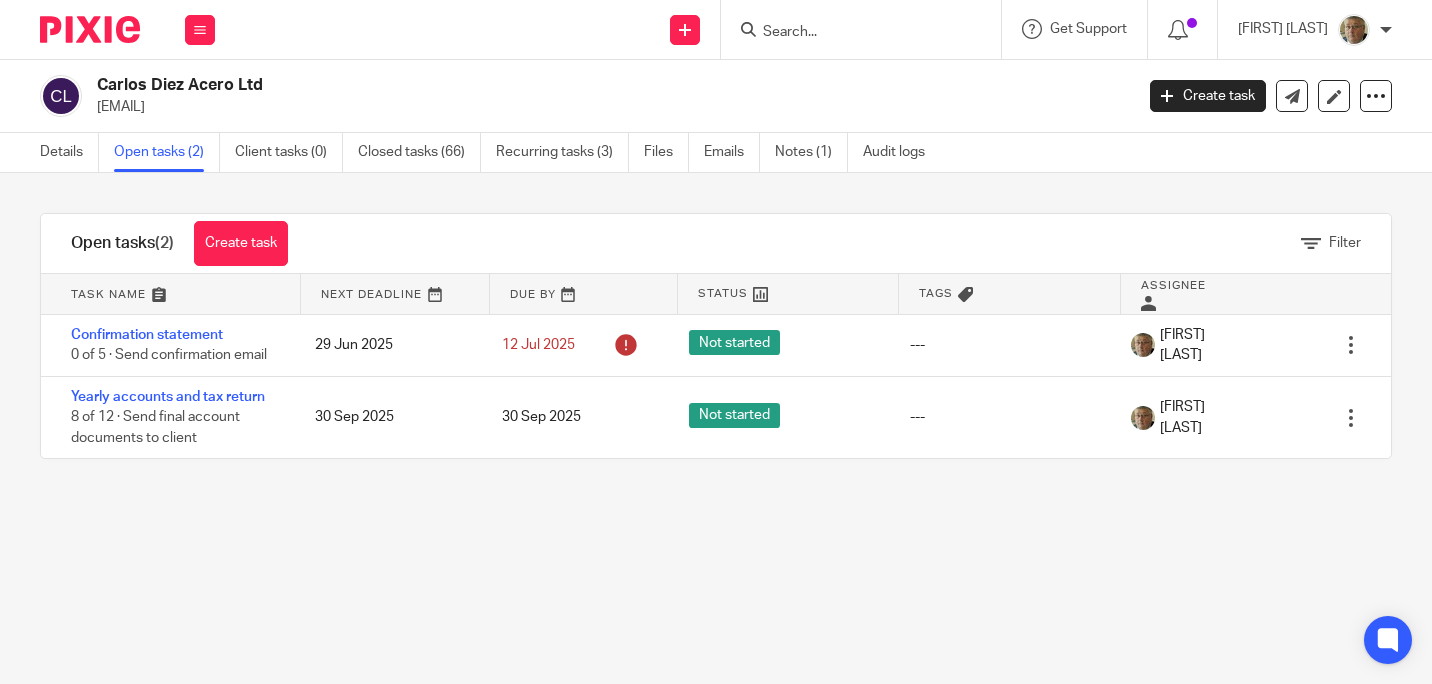 scroll, scrollTop: 0, scrollLeft: 0, axis: both 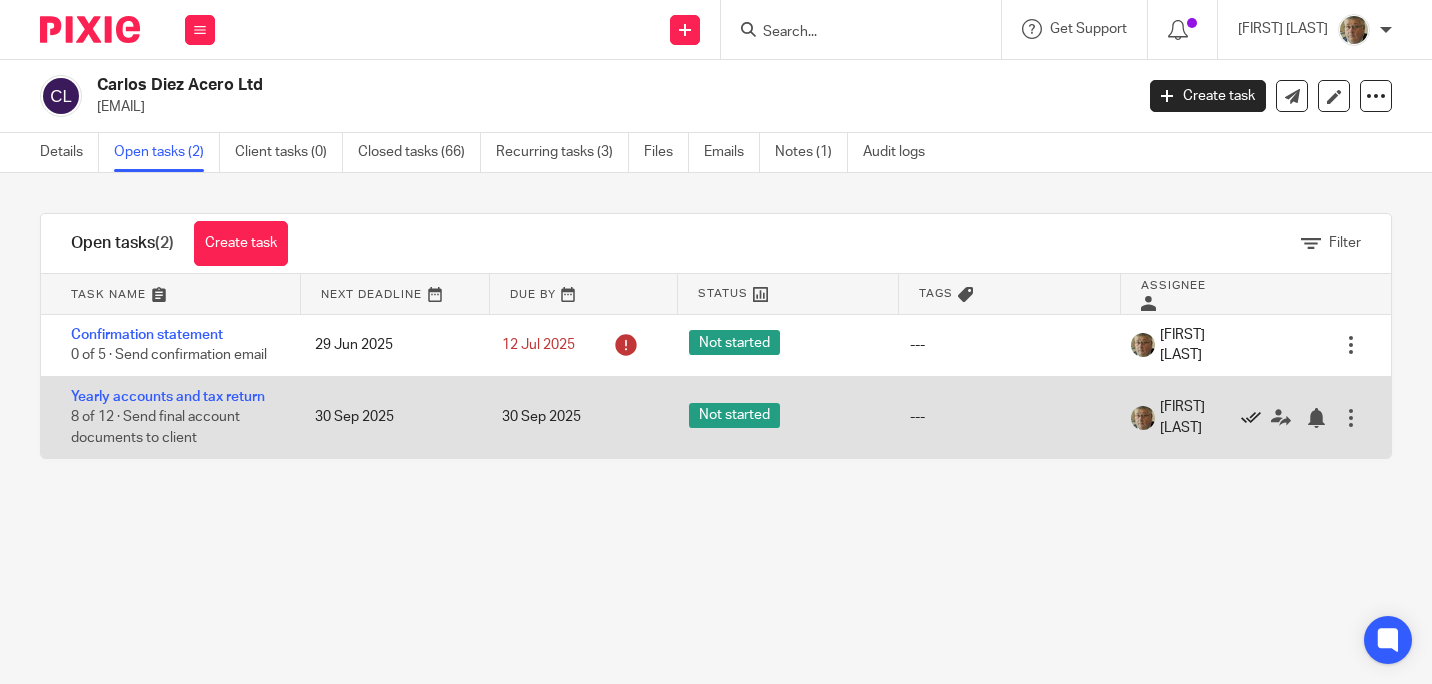 click at bounding box center (1251, 418) 